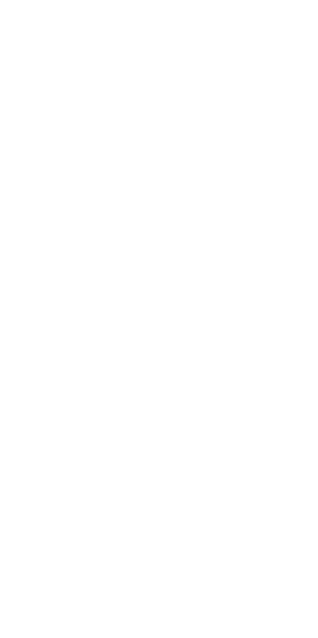 scroll, scrollTop: 0, scrollLeft: 0, axis: both 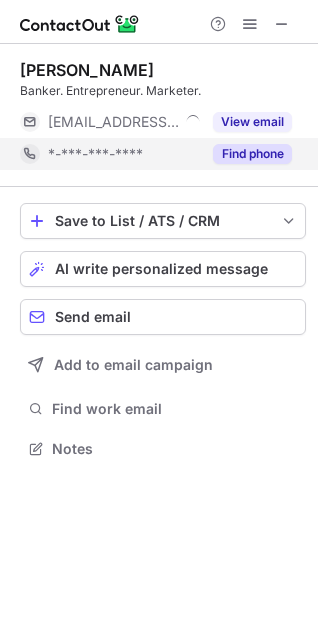 click on "Find phone" at bounding box center (246, 154) 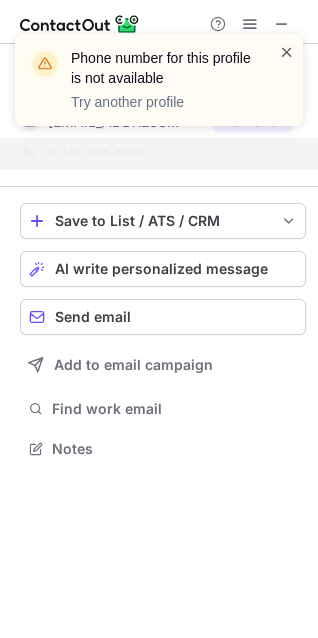 click at bounding box center [287, 52] 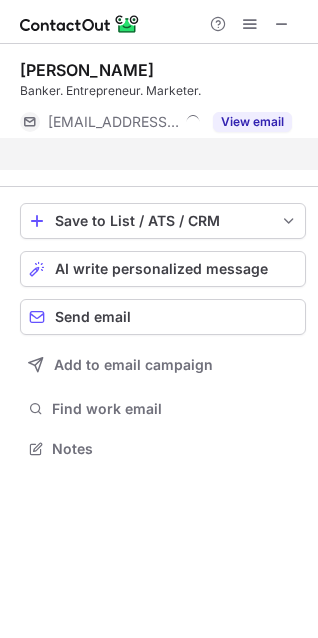 scroll, scrollTop: 403, scrollLeft: 318, axis: both 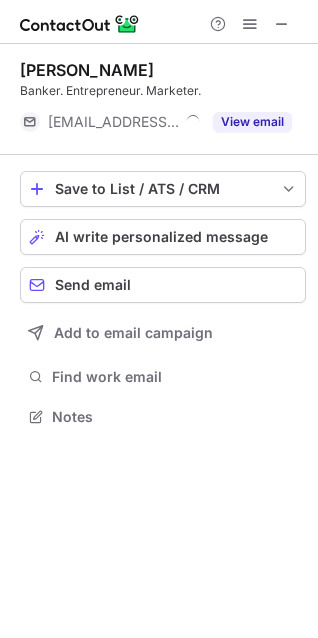 click on "Phone number for this profile is not available Try another profile" at bounding box center (159, 88) 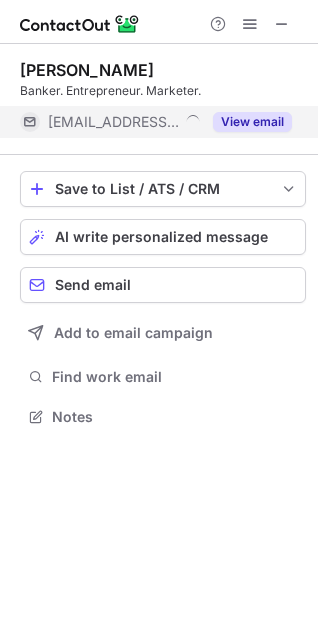 click on "View email" at bounding box center (252, 122) 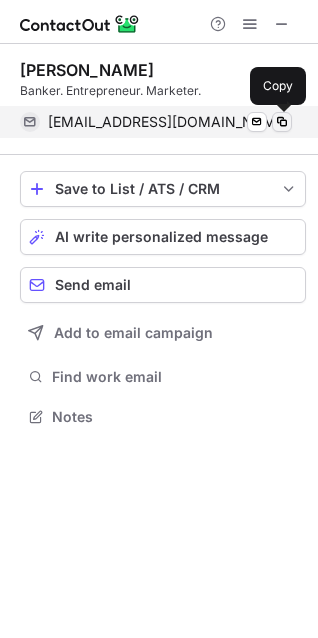 click at bounding box center (282, 122) 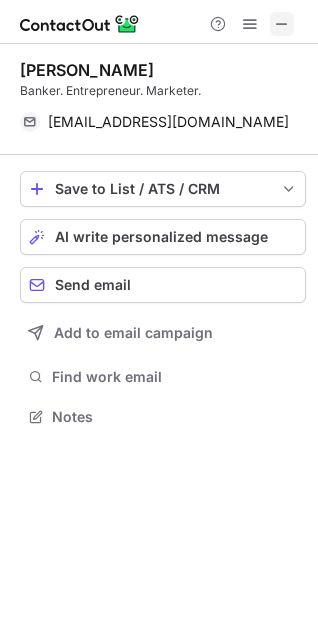 click at bounding box center (282, 24) 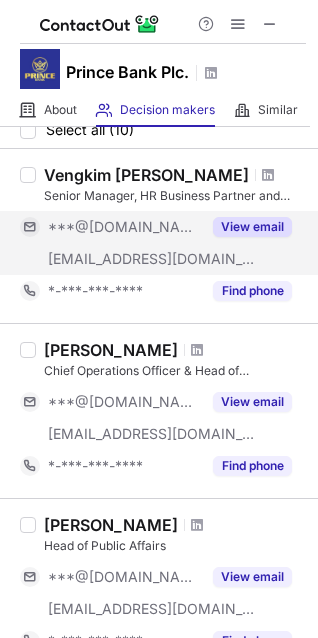 scroll, scrollTop: 100, scrollLeft: 0, axis: vertical 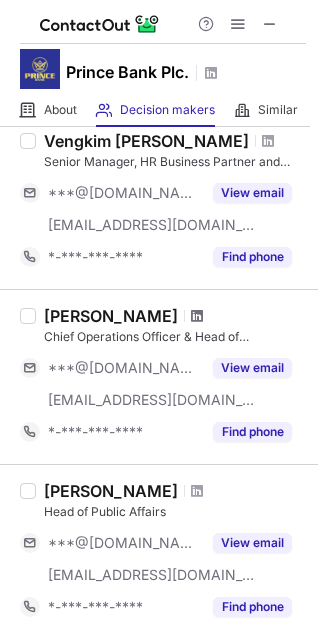 click at bounding box center (197, 316) 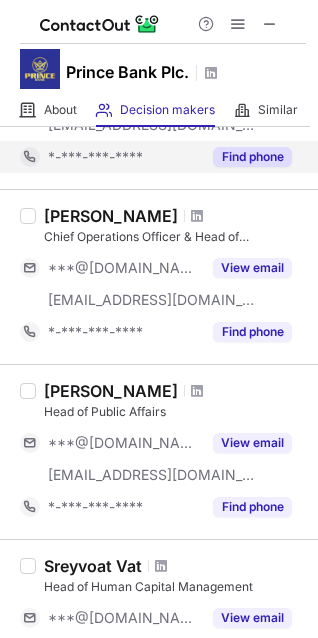 scroll, scrollTop: 300, scrollLeft: 0, axis: vertical 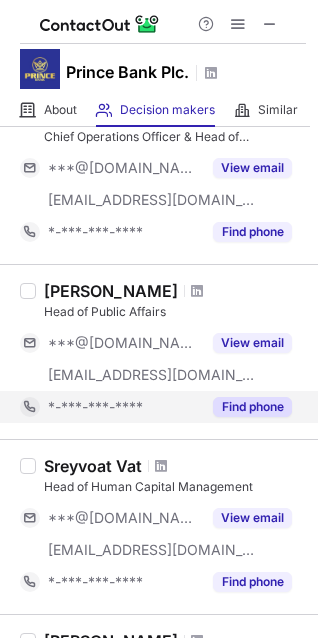 click on "Find phone" at bounding box center [252, 407] 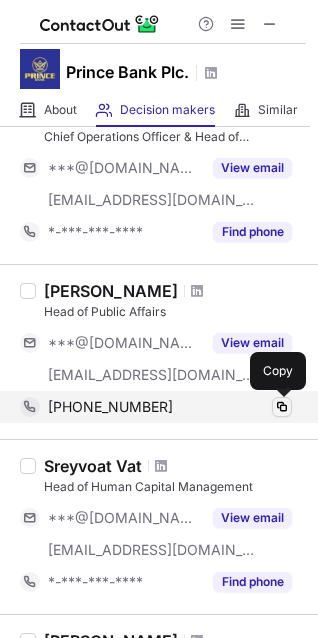 click at bounding box center [282, 407] 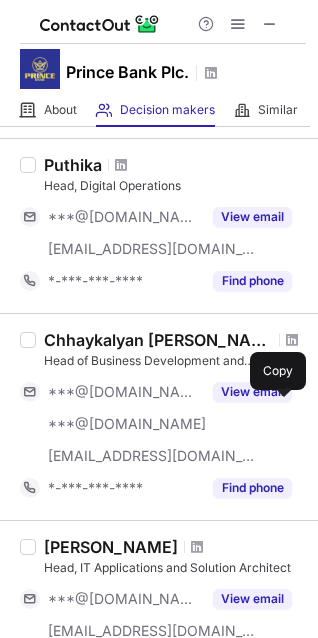 scroll, scrollTop: 1400, scrollLeft: 0, axis: vertical 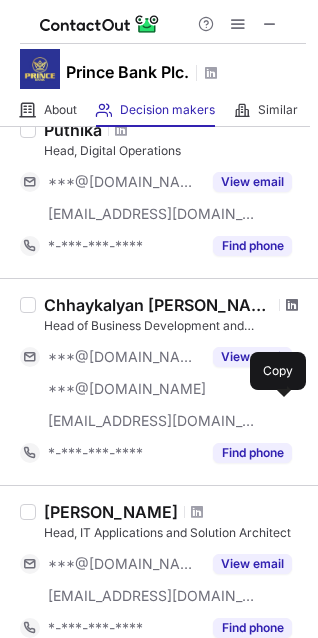 click at bounding box center [292, 305] 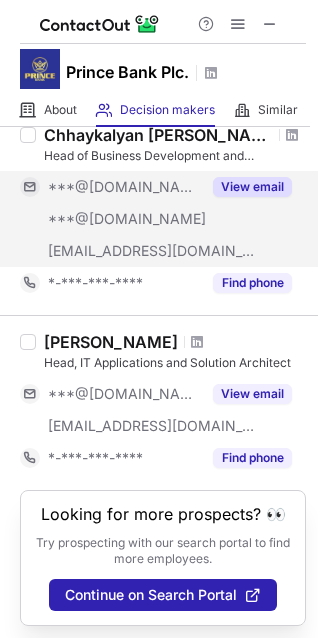 scroll, scrollTop: 1593, scrollLeft: 0, axis: vertical 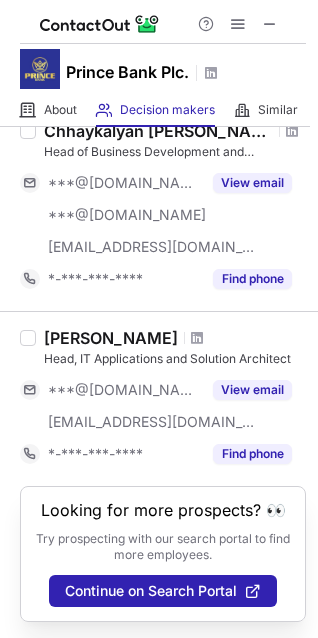 click at bounding box center [159, 22] 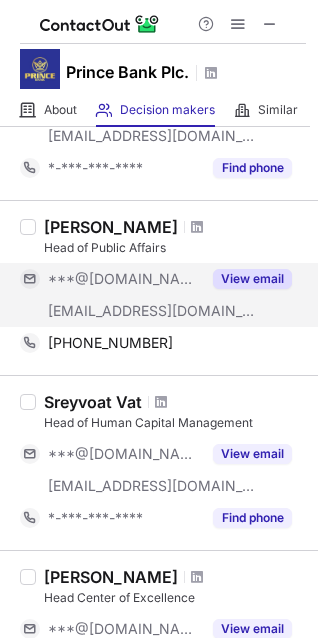 scroll, scrollTop: 400, scrollLeft: 0, axis: vertical 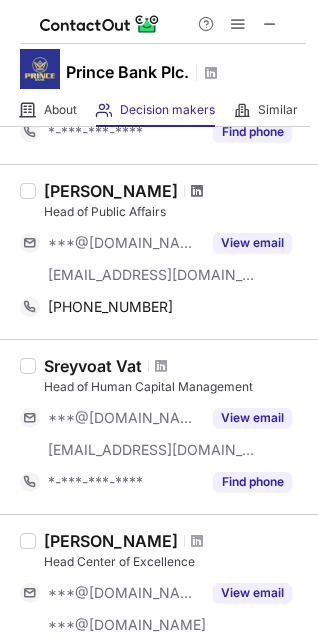 click at bounding box center (197, 191) 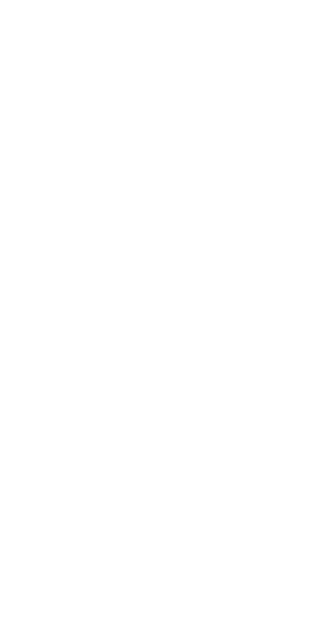 scroll, scrollTop: 0, scrollLeft: 0, axis: both 